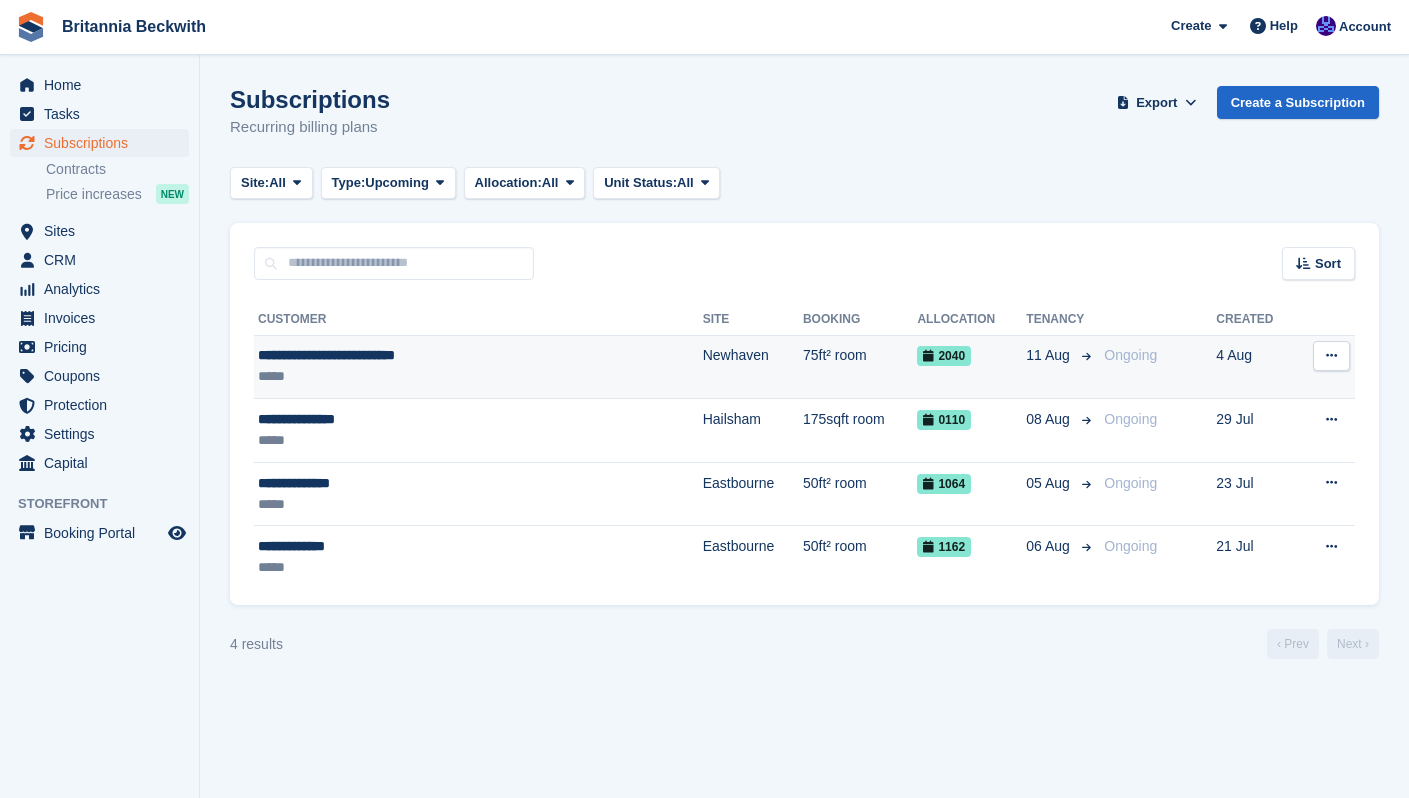 scroll, scrollTop: 0, scrollLeft: 0, axis: both 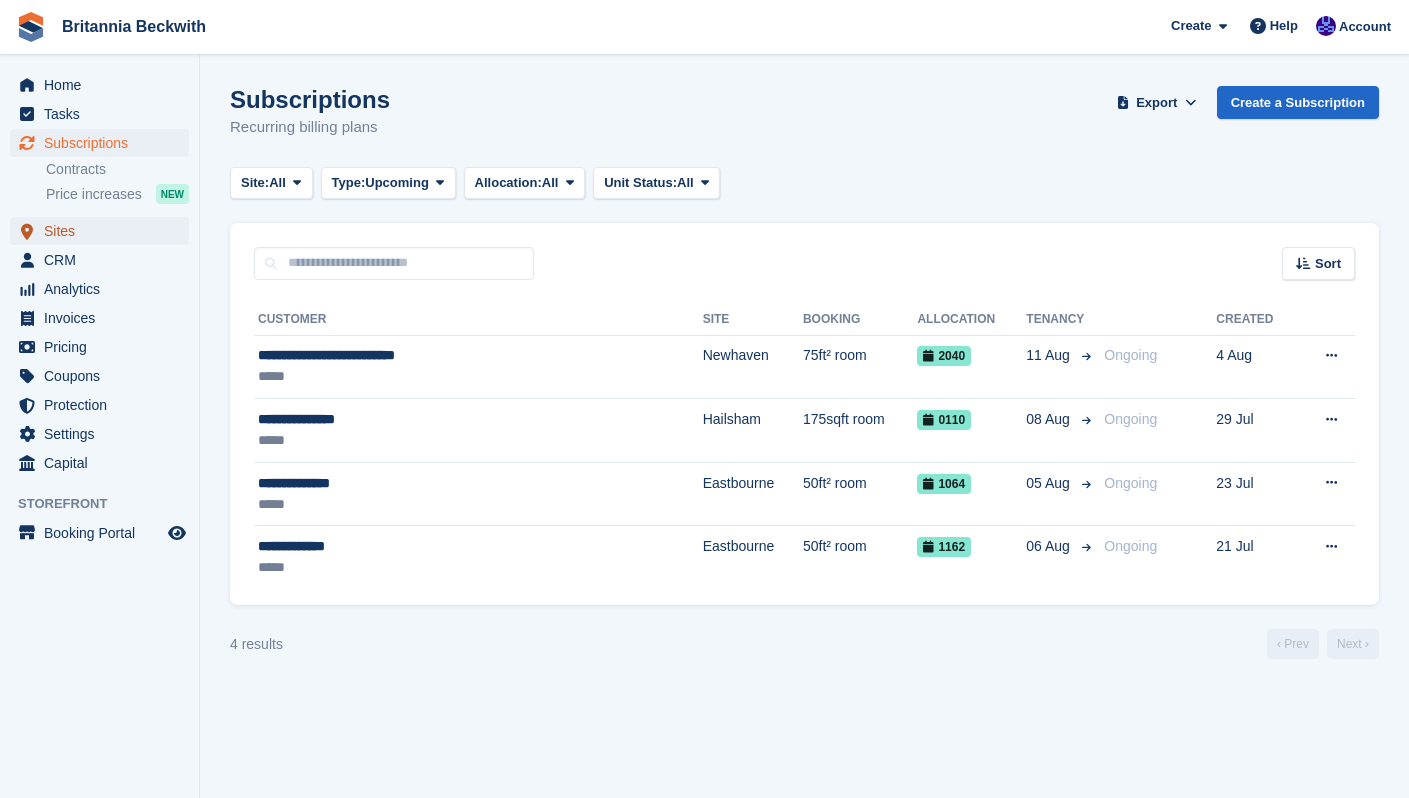 click on "Sites" at bounding box center (104, 231) 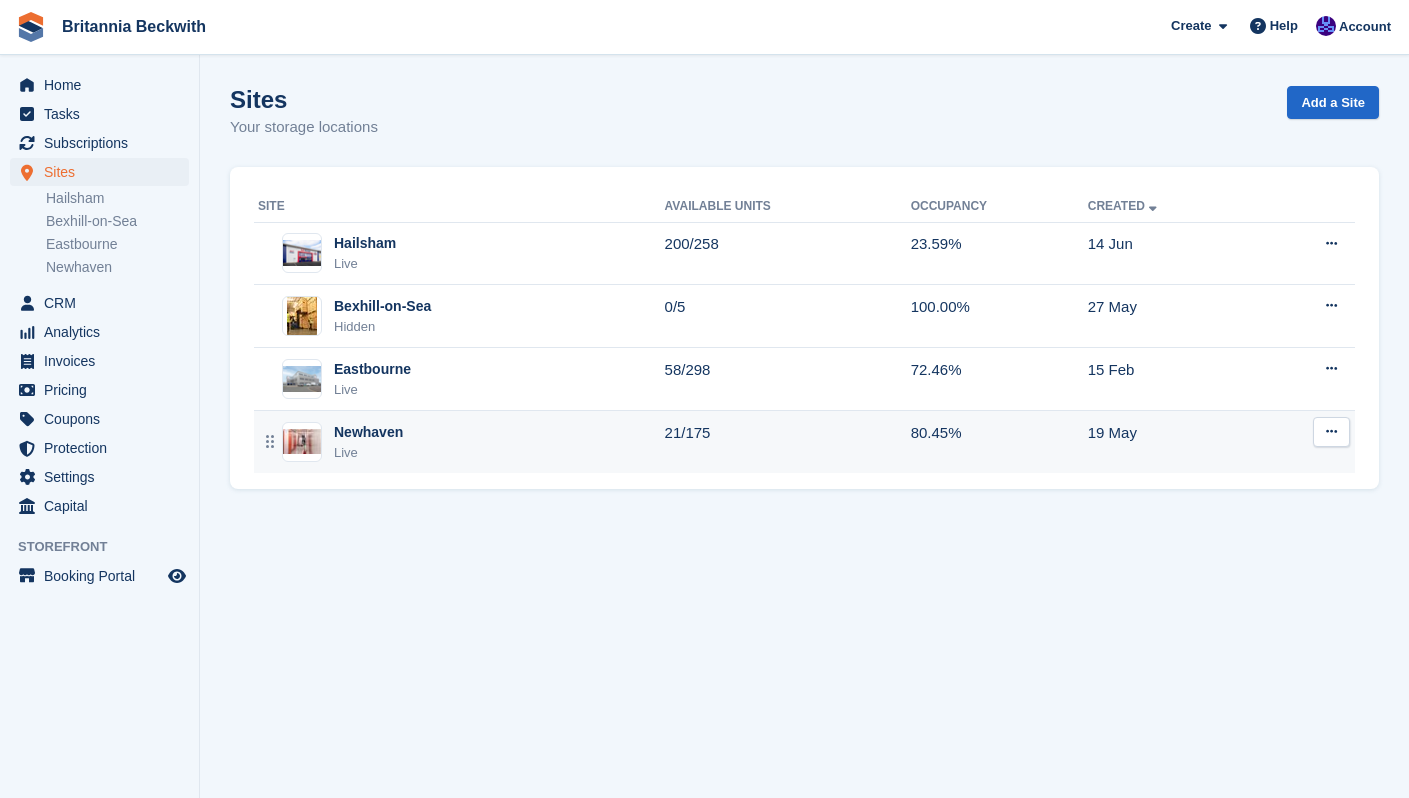 click on "Newhaven" at bounding box center (368, 432) 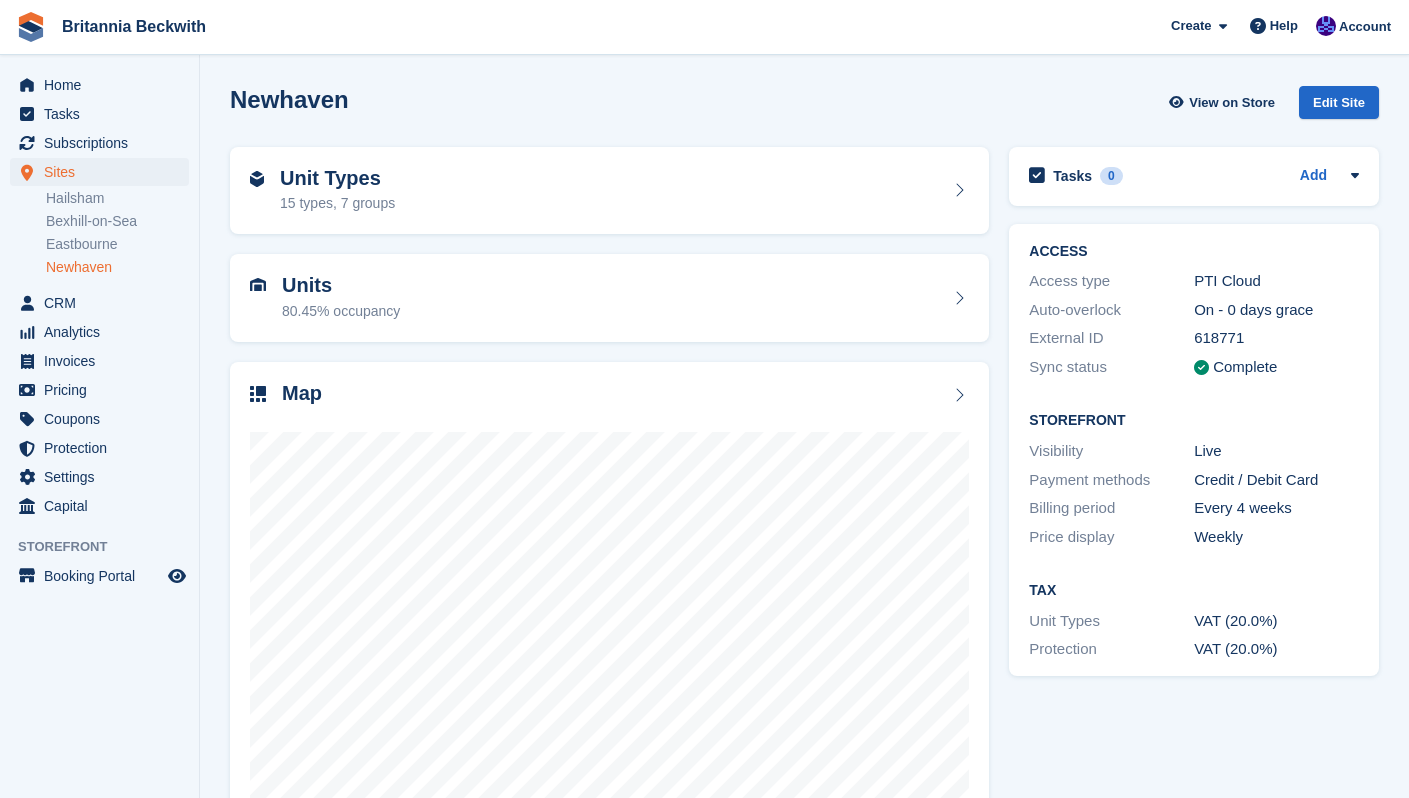 scroll, scrollTop: 55, scrollLeft: 0, axis: vertical 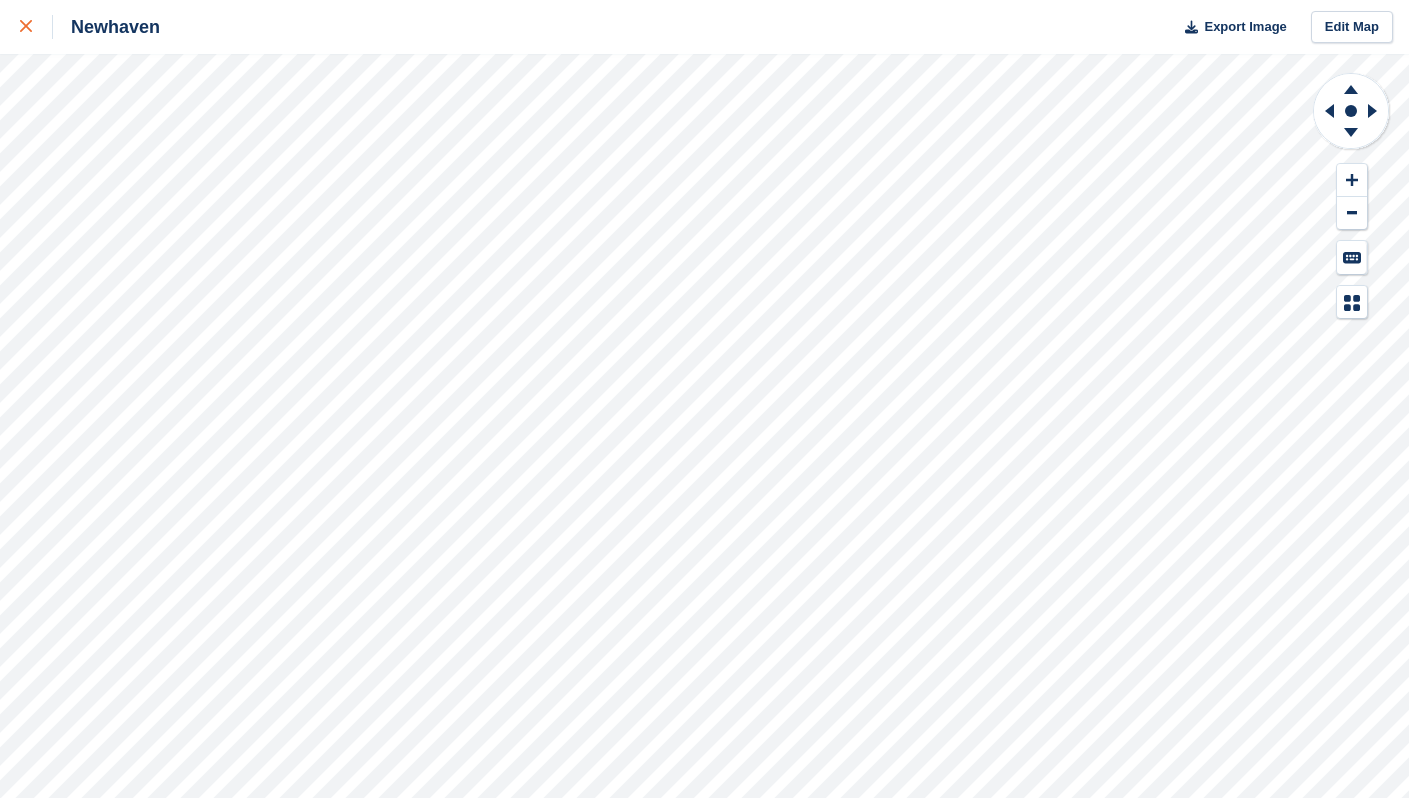 click 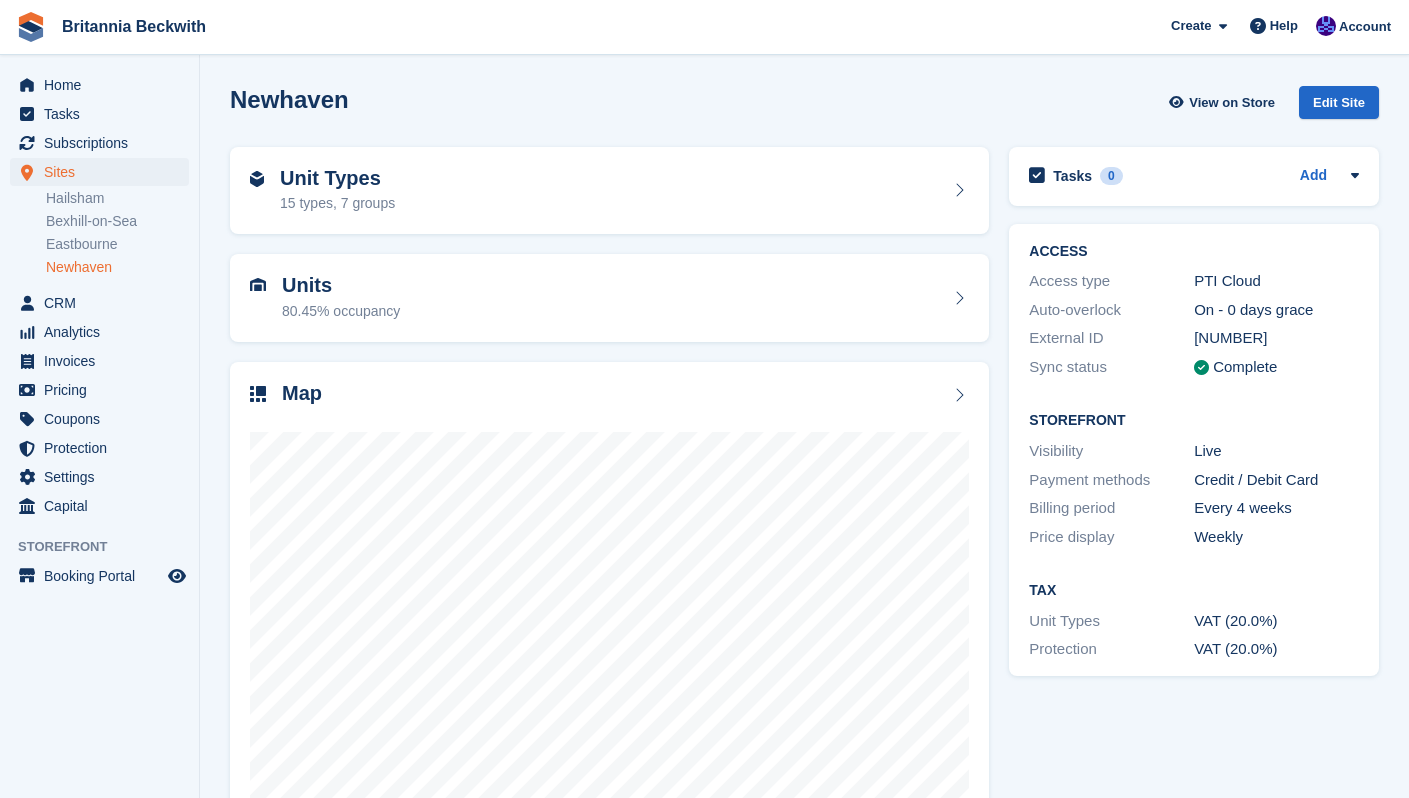 scroll, scrollTop: 0, scrollLeft: 0, axis: both 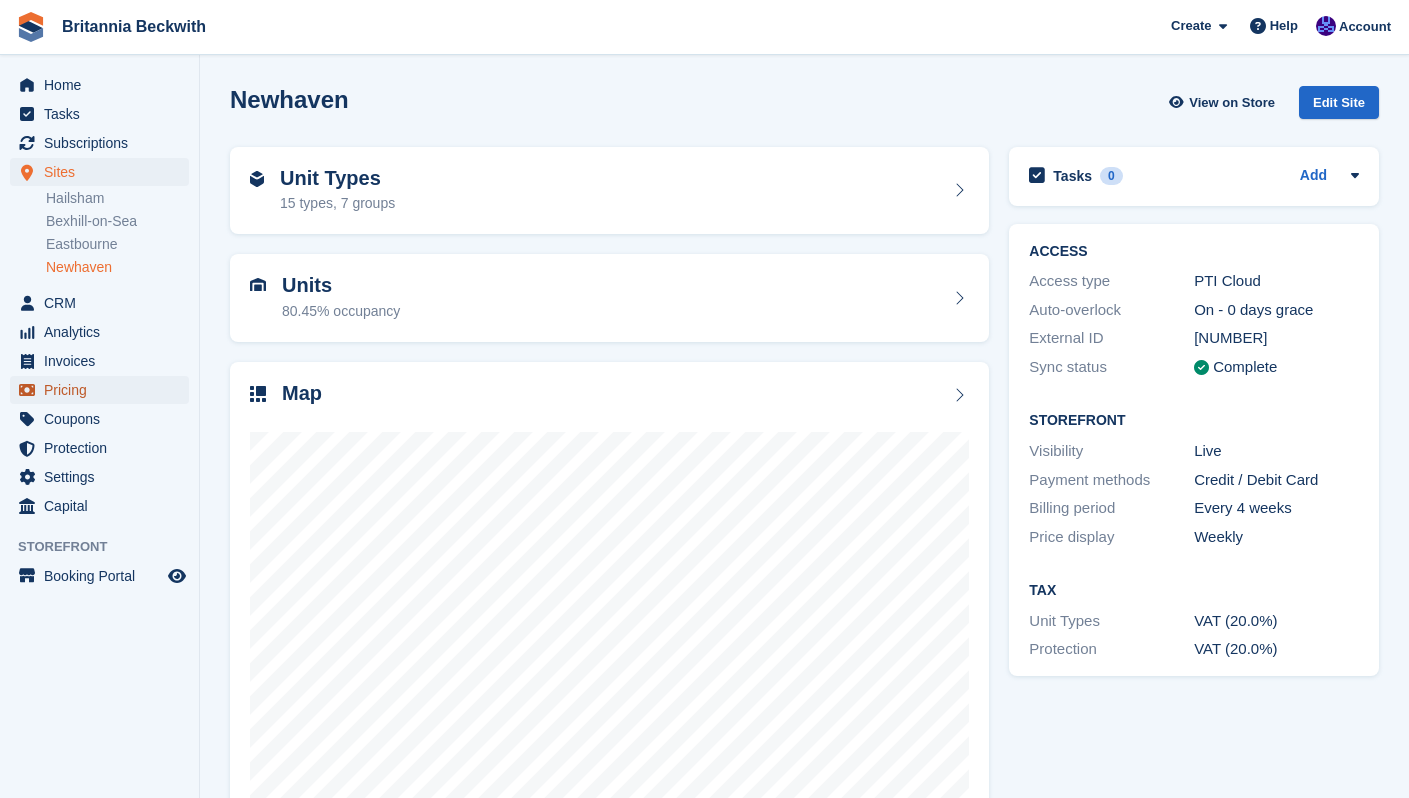 click on "Pricing" at bounding box center [104, 390] 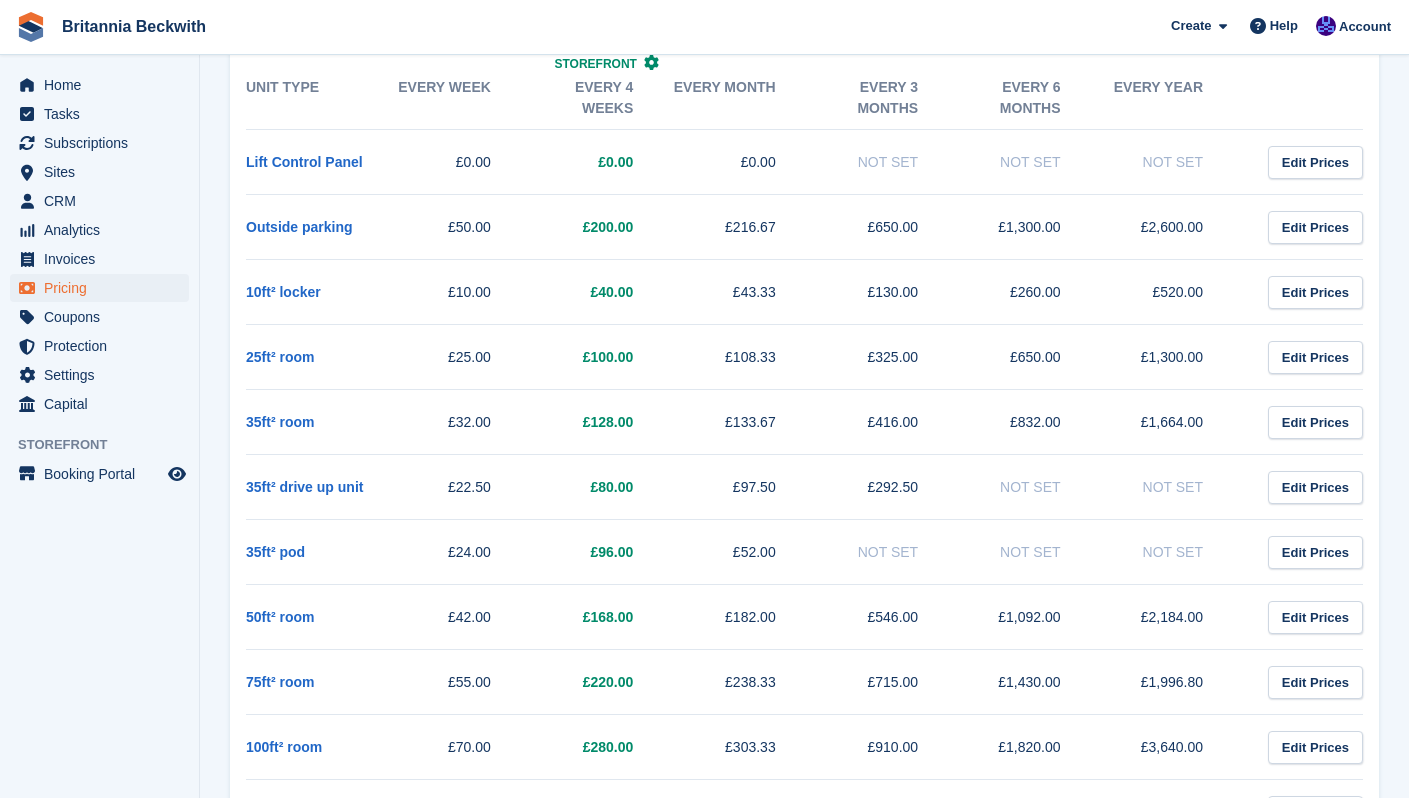 scroll, scrollTop: 3959, scrollLeft: 0, axis: vertical 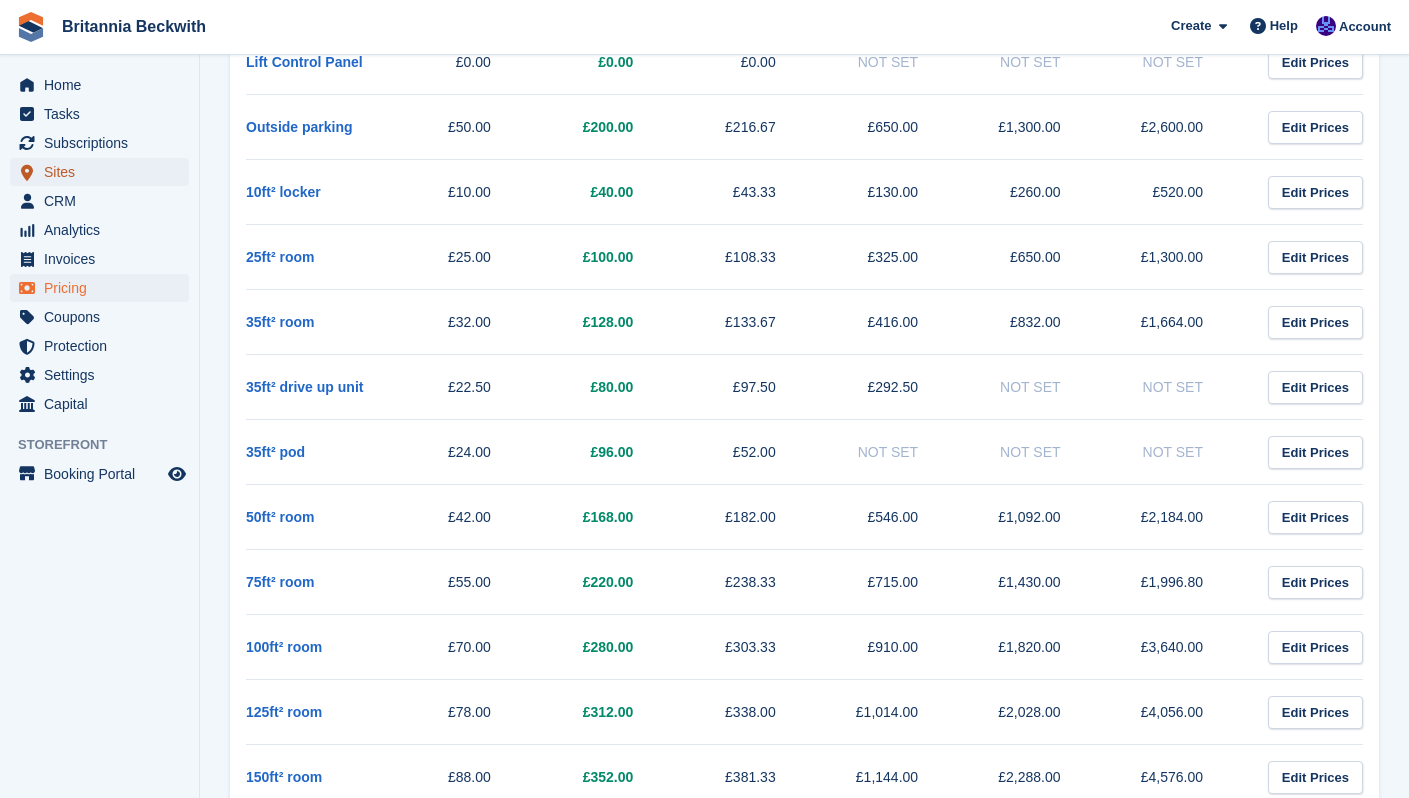 click on "Sites" at bounding box center [104, 172] 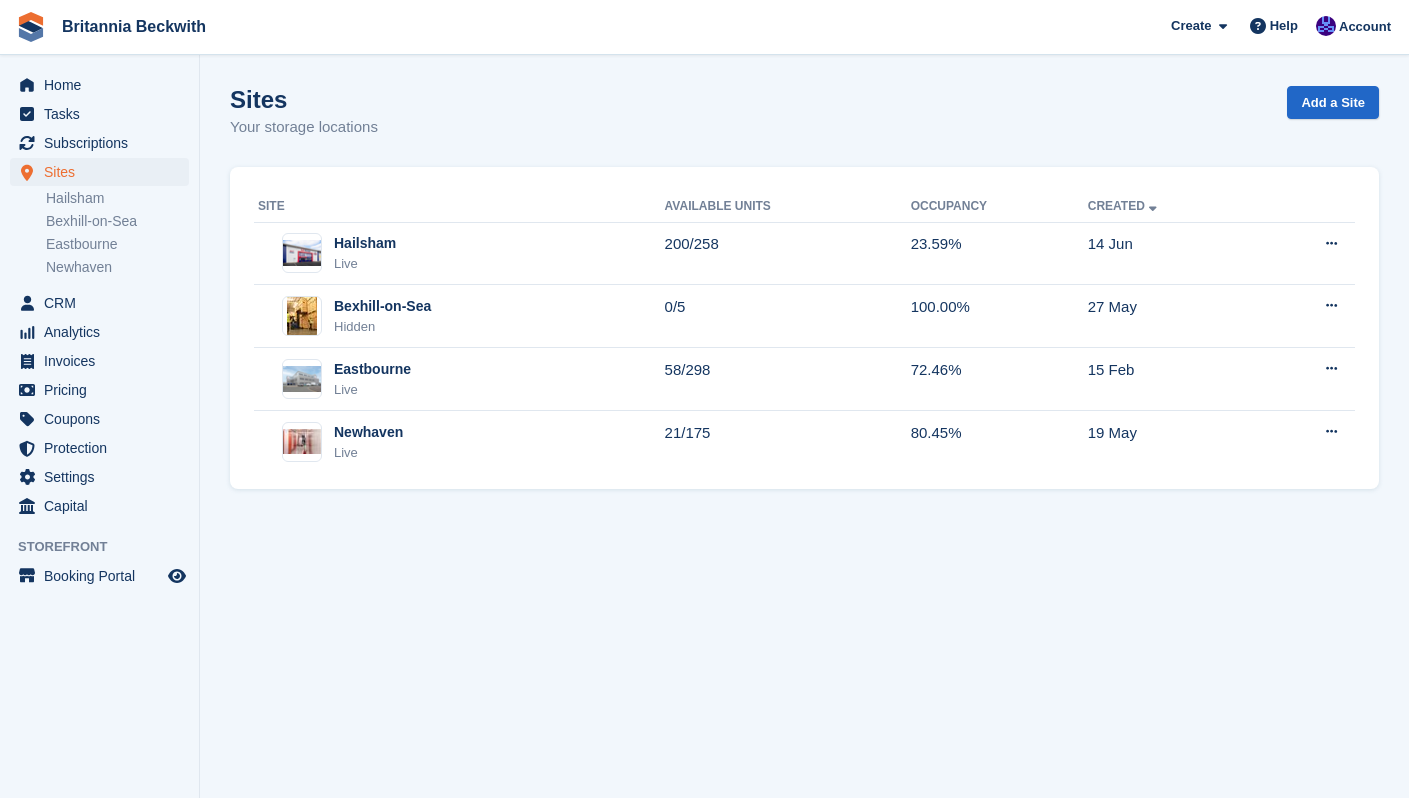 scroll, scrollTop: 0, scrollLeft: 0, axis: both 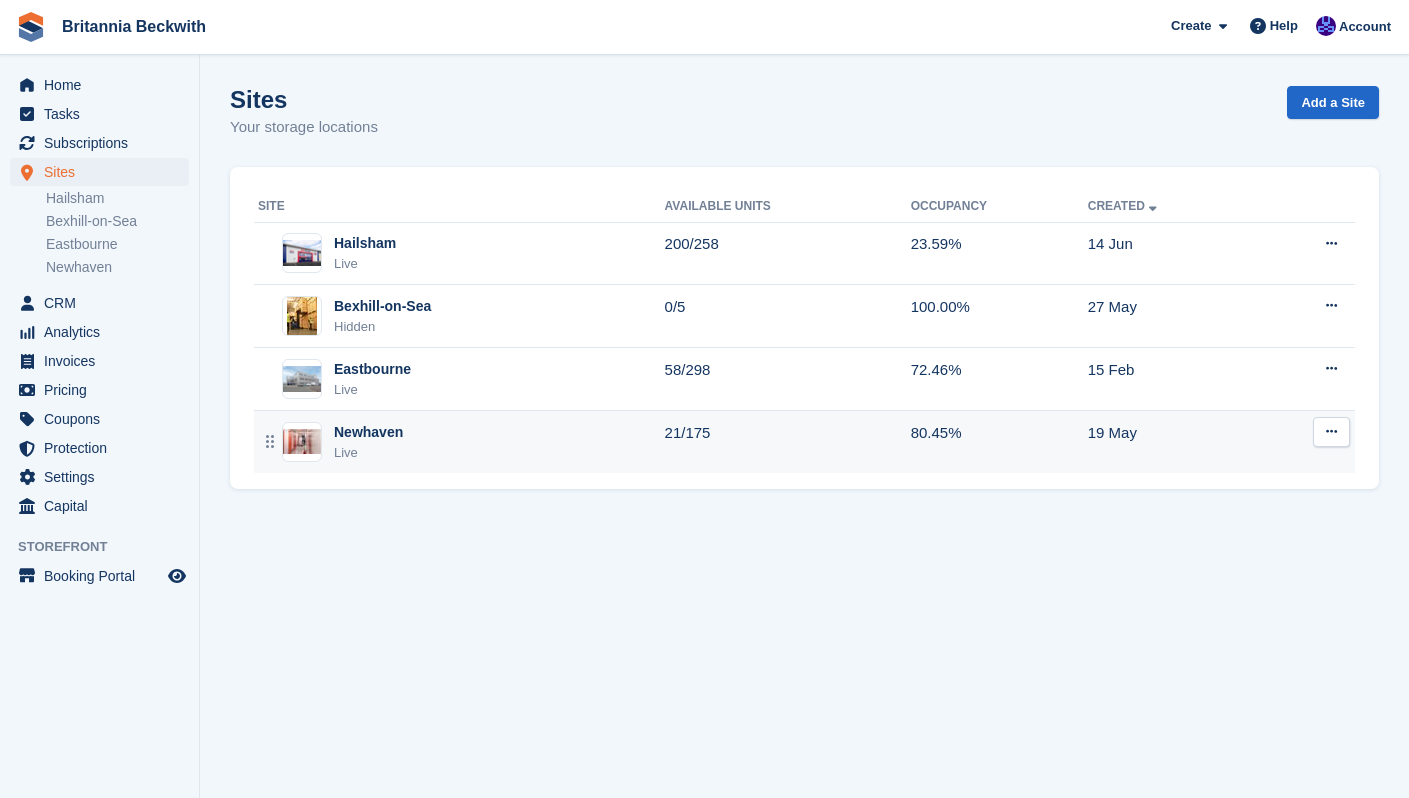 click on "Newhaven" at bounding box center [368, 432] 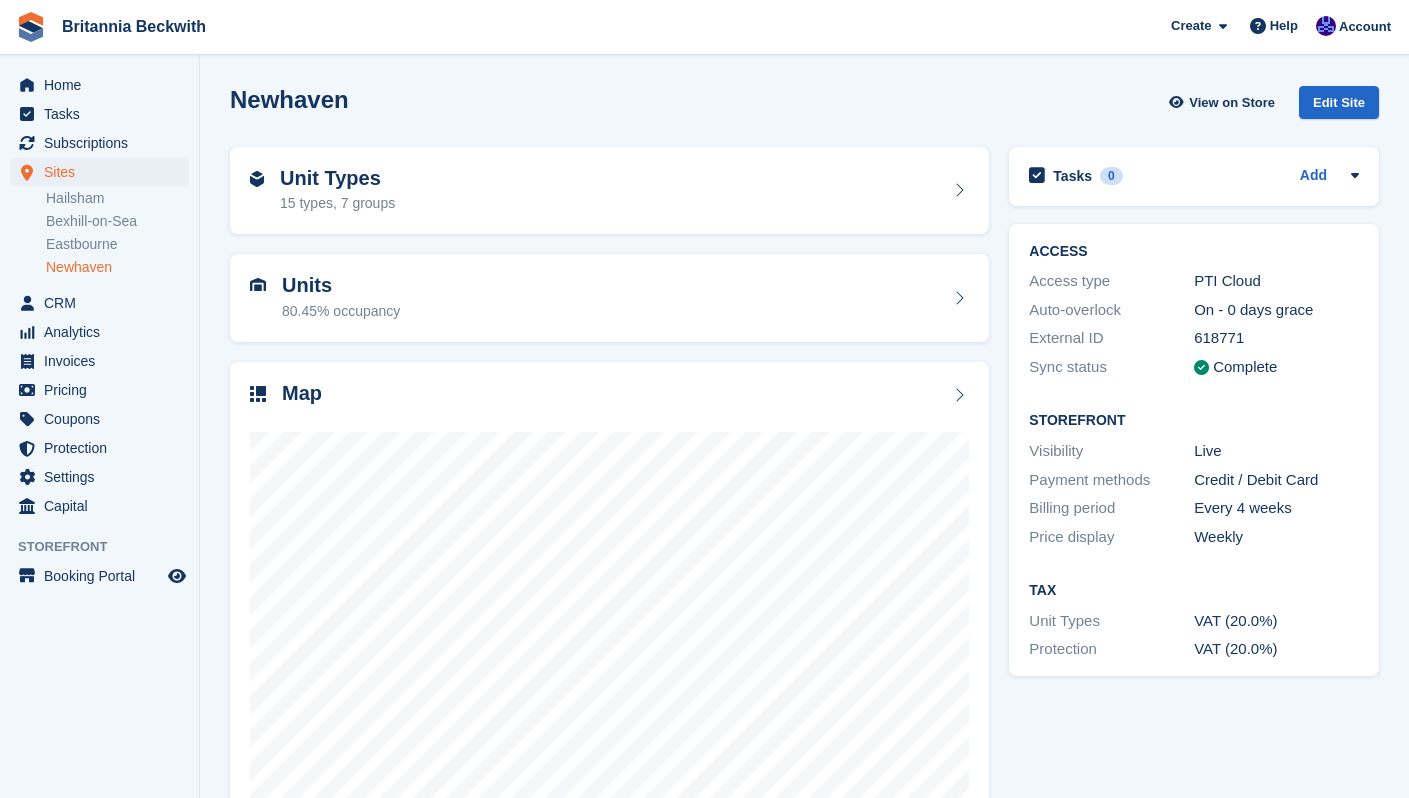 scroll, scrollTop: 0, scrollLeft: 0, axis: both 